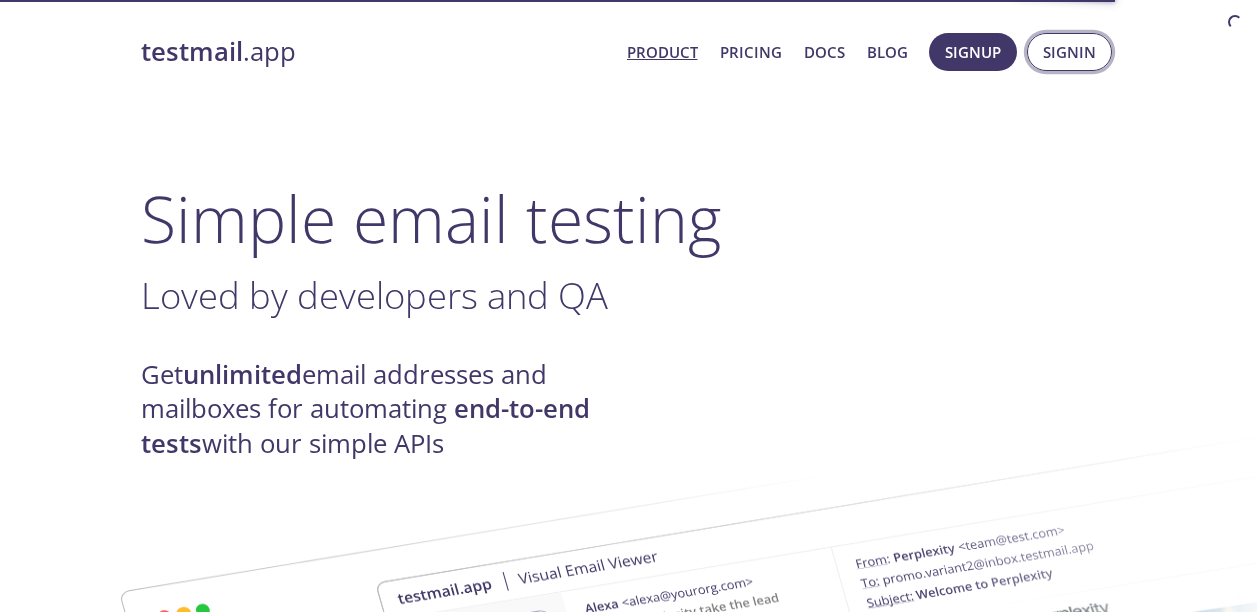 scroll, scrollTop: 0, scrollLeft: 0, axis: both 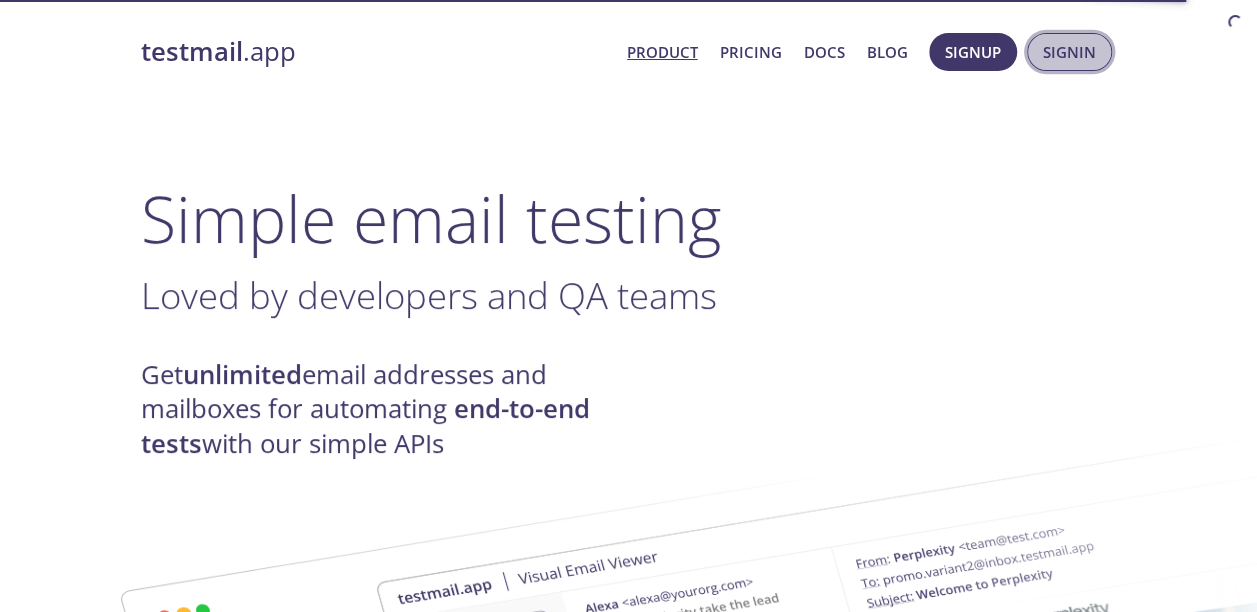 click on "Signin" at bounding box center [1069, 52] 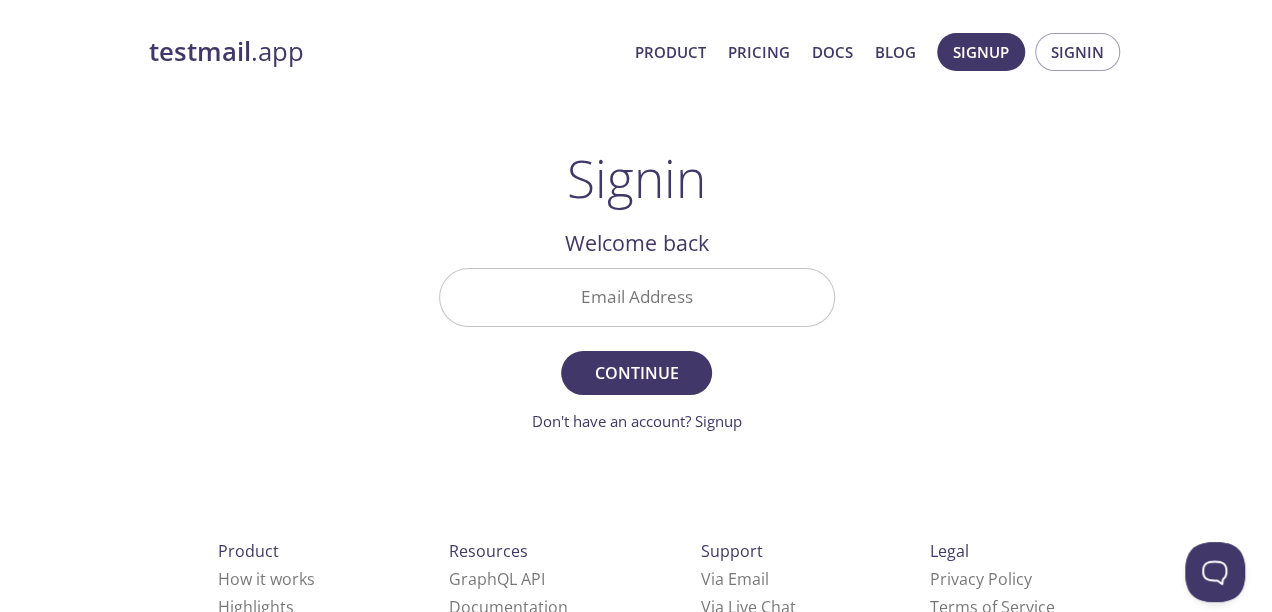 scroll, scrollTop: 0, scrollLeft: 0, axis: both 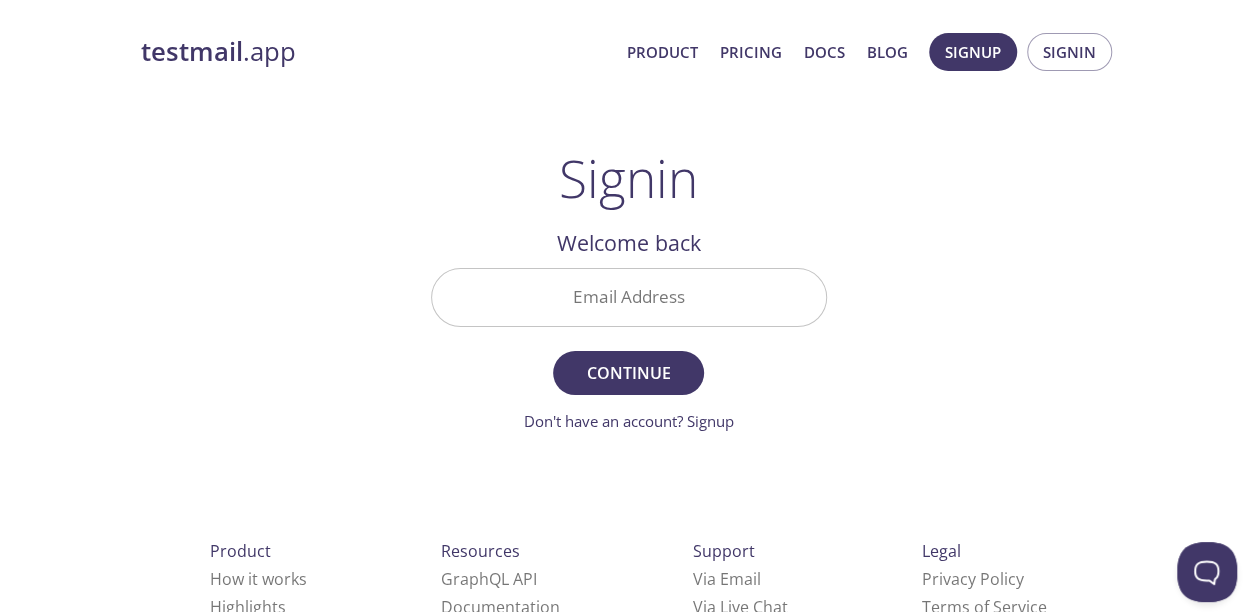 click on "Email Address" at bounding box center [629, 297] 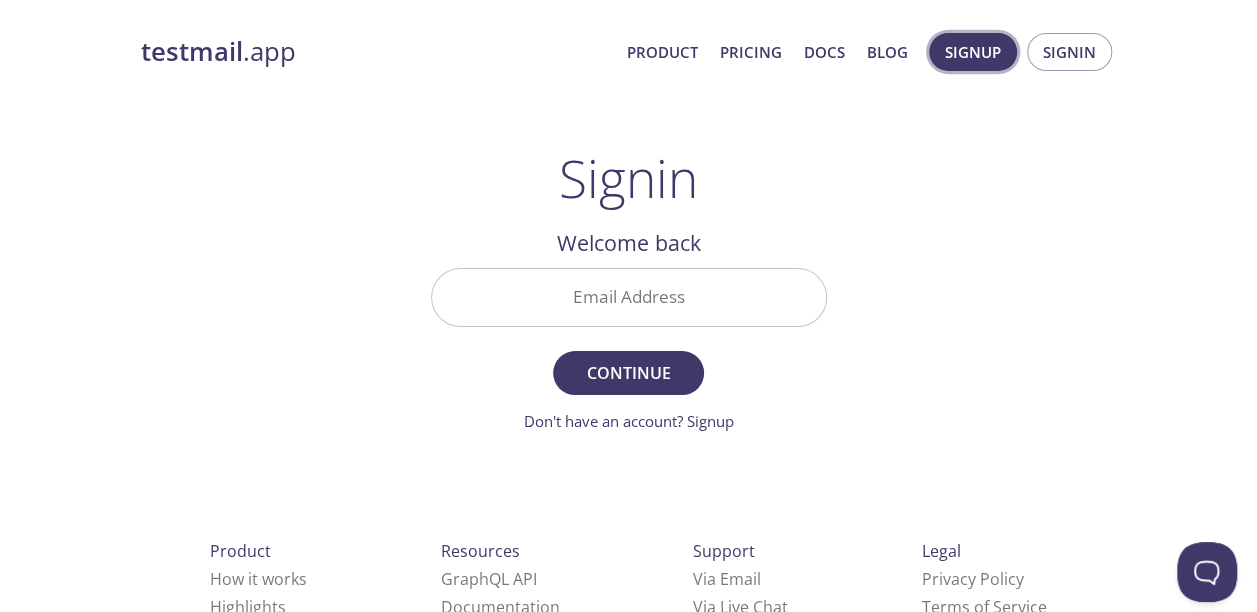 click on "Signup" at bounding box center [973, 52] 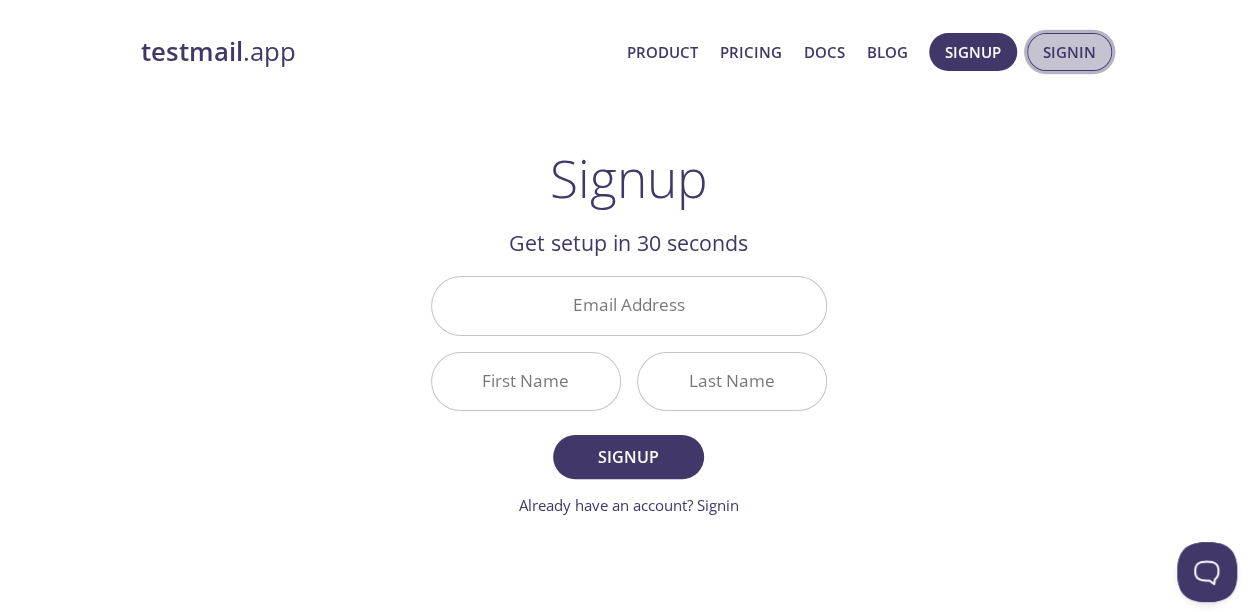 click on "Signin" at bounding box center [1069, 52] 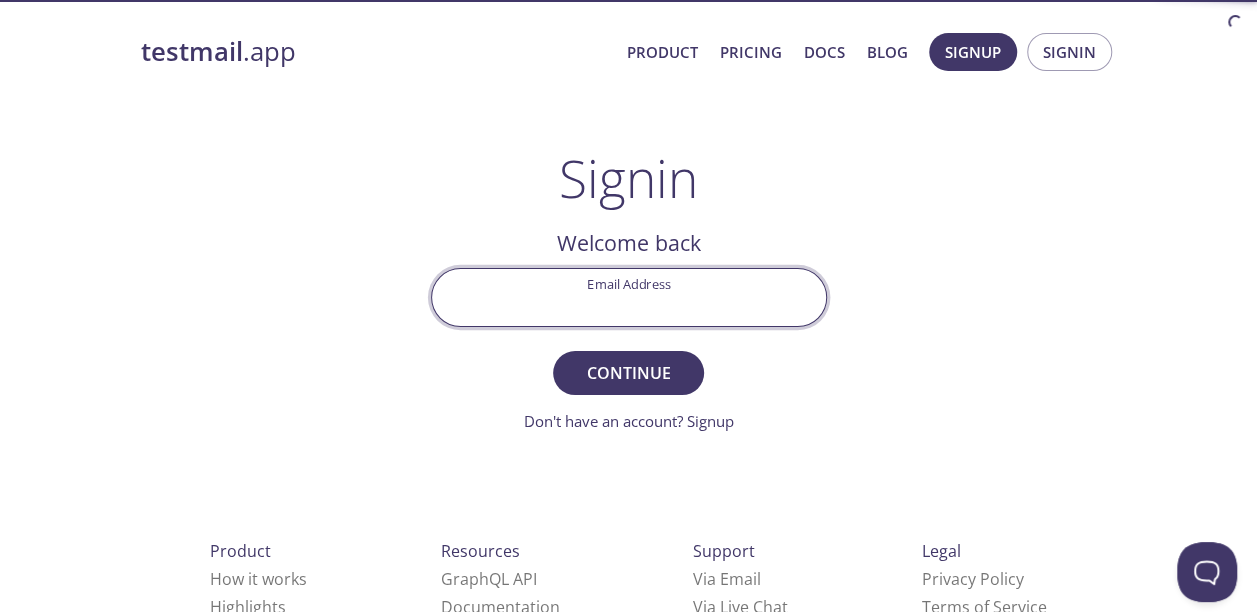 click on "Email Address" at bounding box center [629, 297] 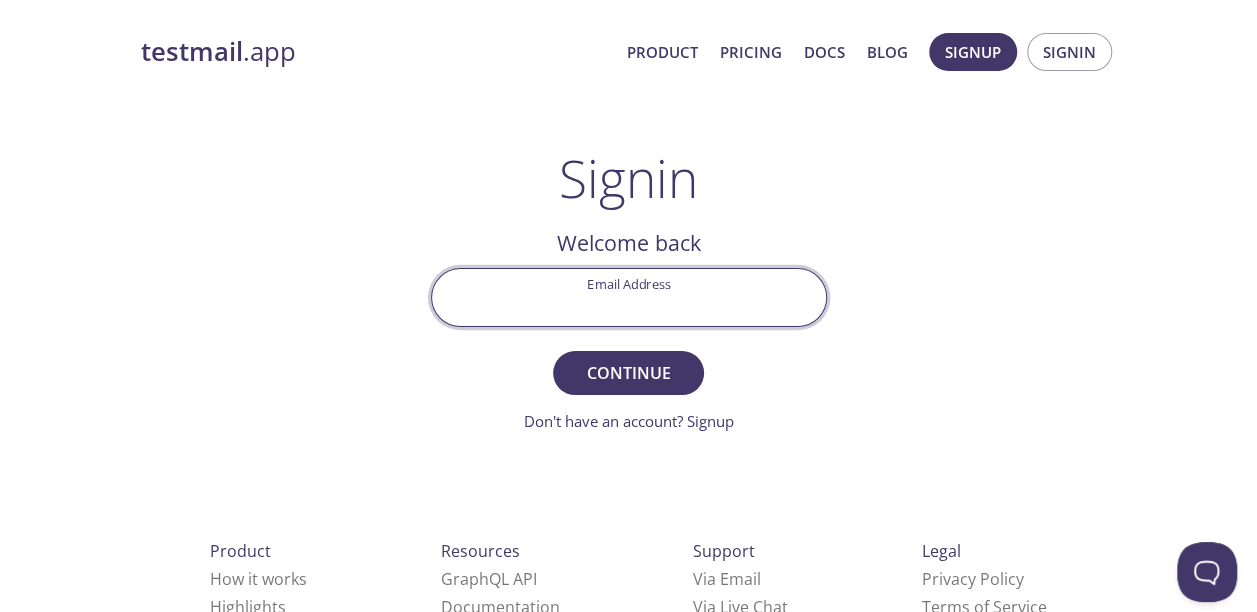 paste on "[EMAIL_ADDRESS][DOMAIN_NAME]" 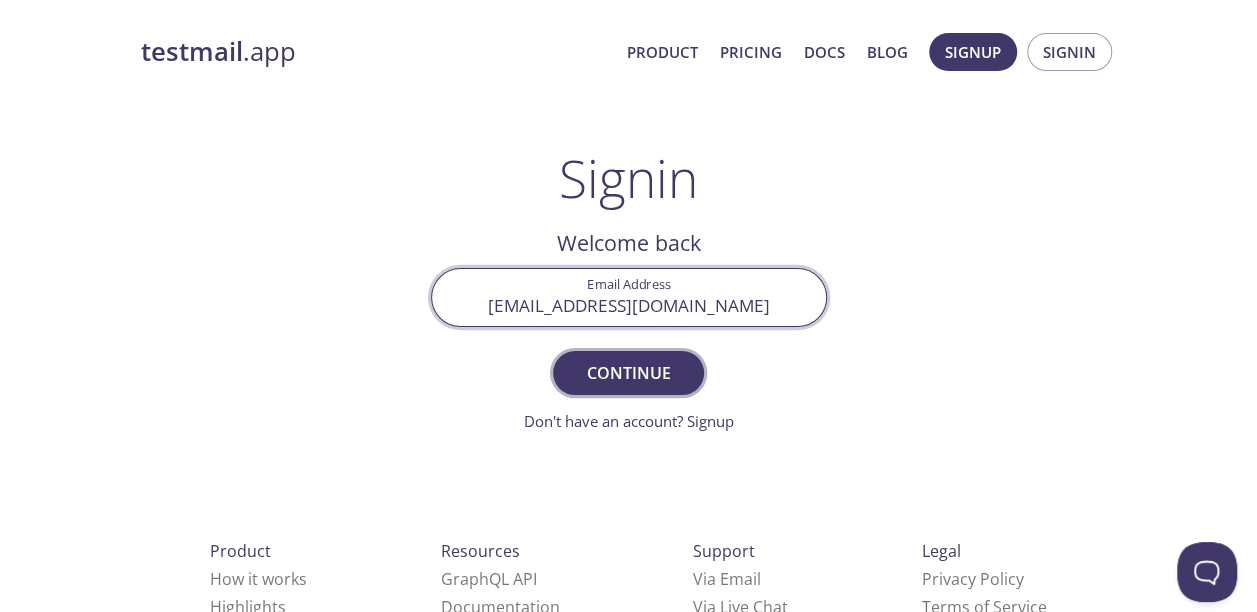 type on "[EMAIL_ADDRESS][DOMAIN_NAME]" 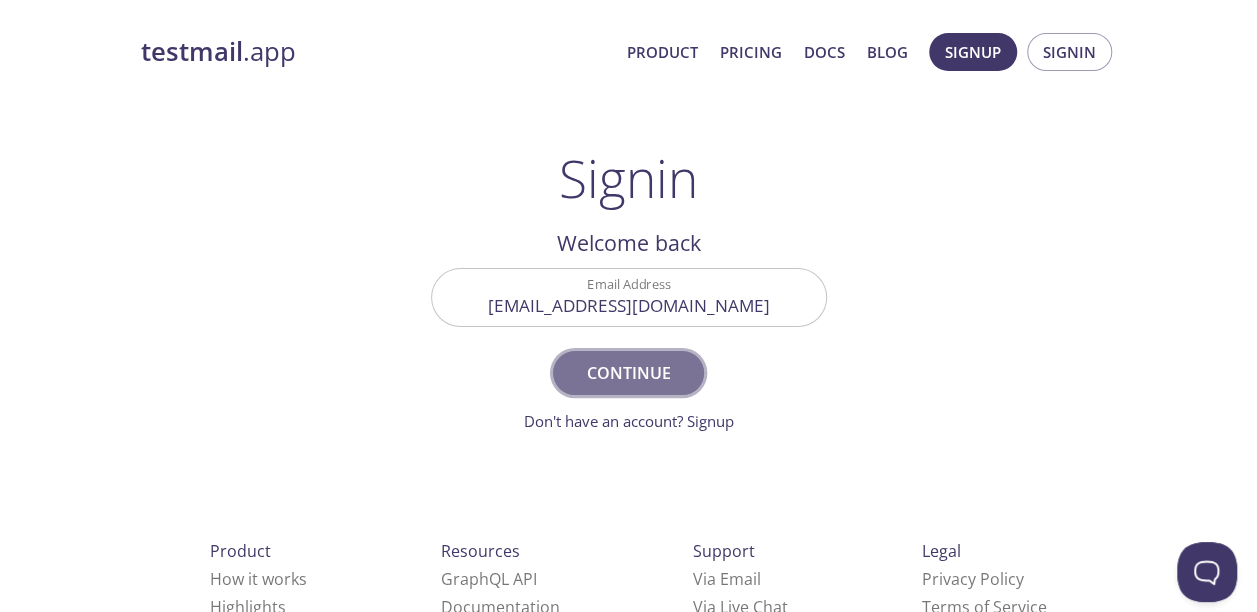 click on "Continue" at bounding box center [628, 373] 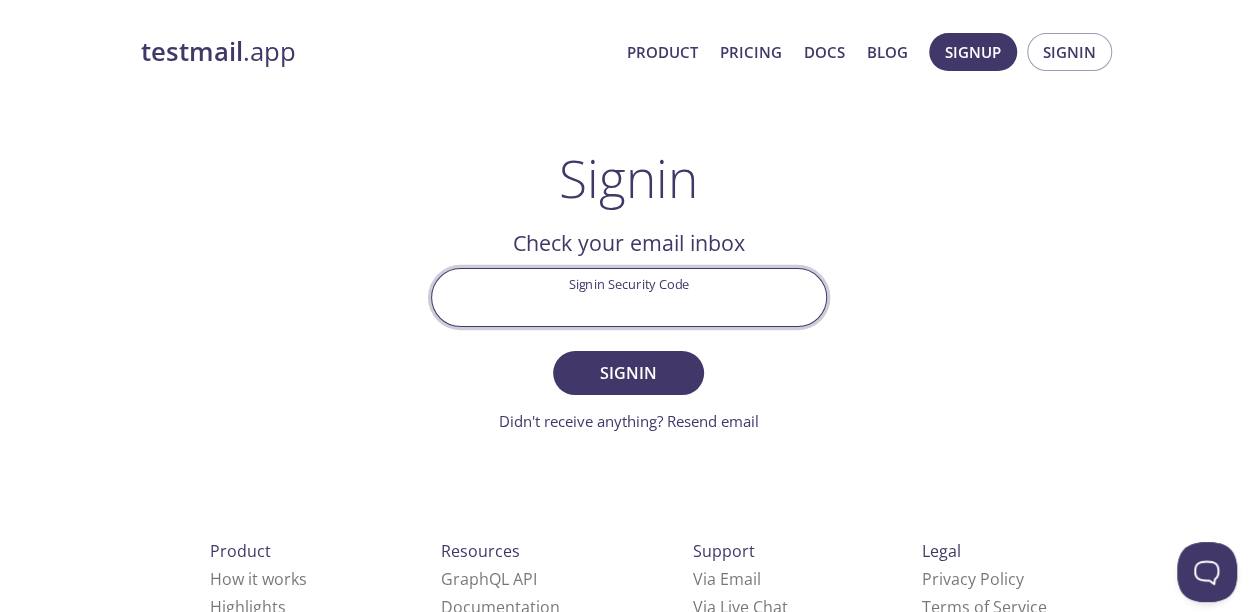 click on "Signin Security Code" at bounding box center (629, 297) 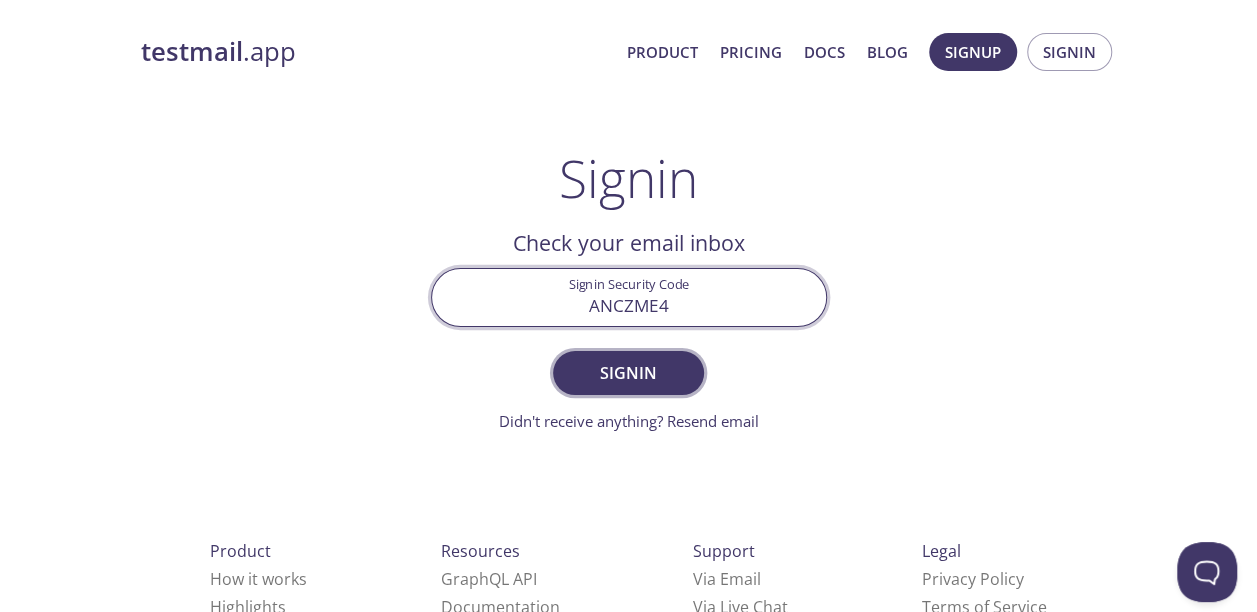 type on "ANCZME4" 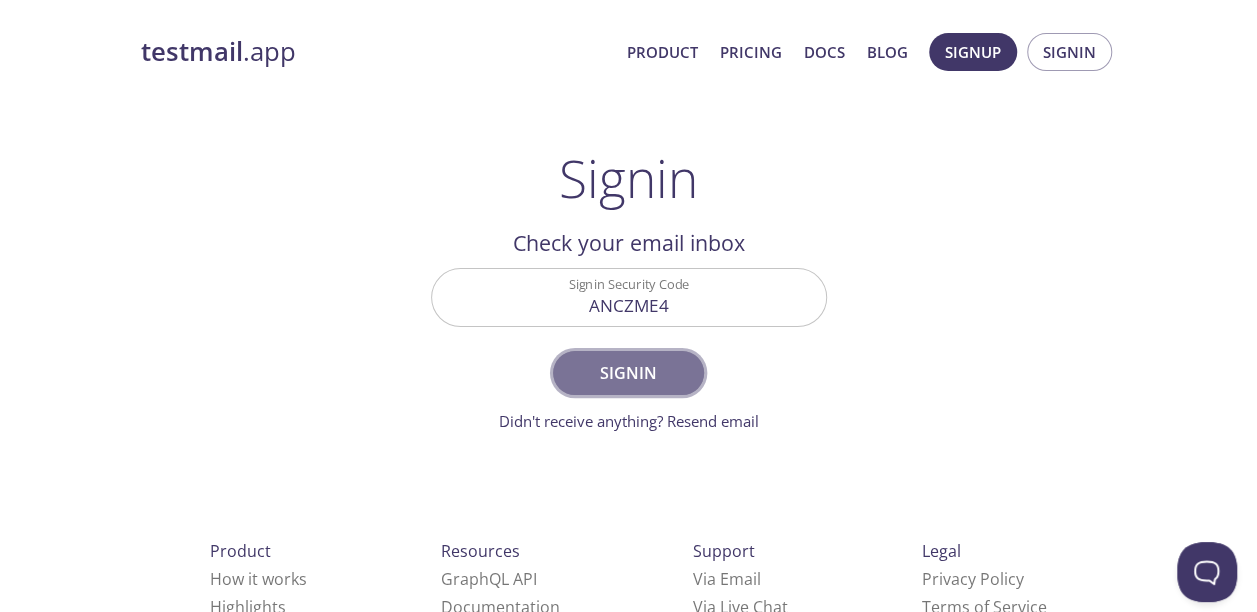 click on "Signin" at bounding box center (628, 373) 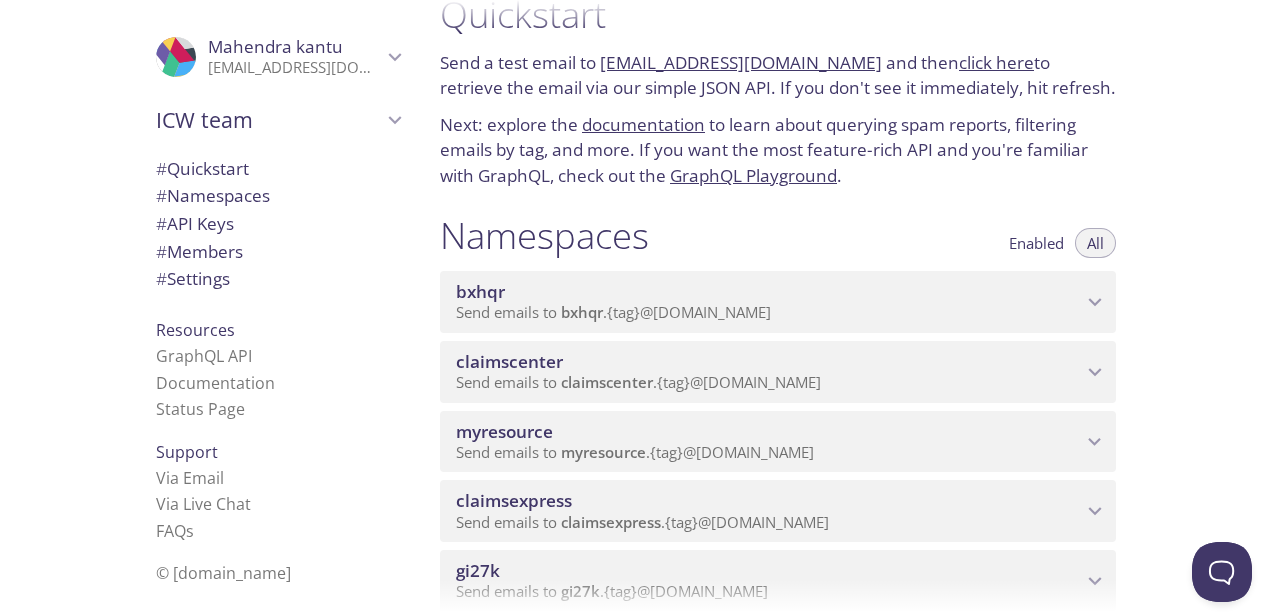 scroll, scrollTop: 0, scrollLeft: 0, axis: both 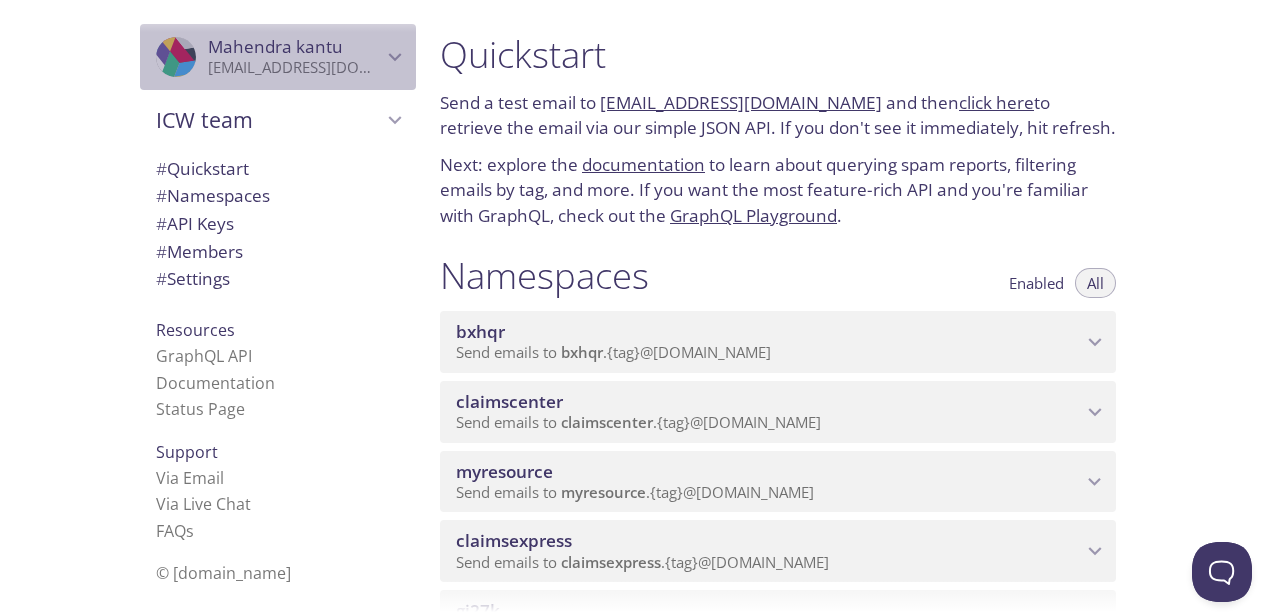 click on "[EMAIL_ADDRESS][DOMAIN_NAME]" at bounding box center [295, 68] 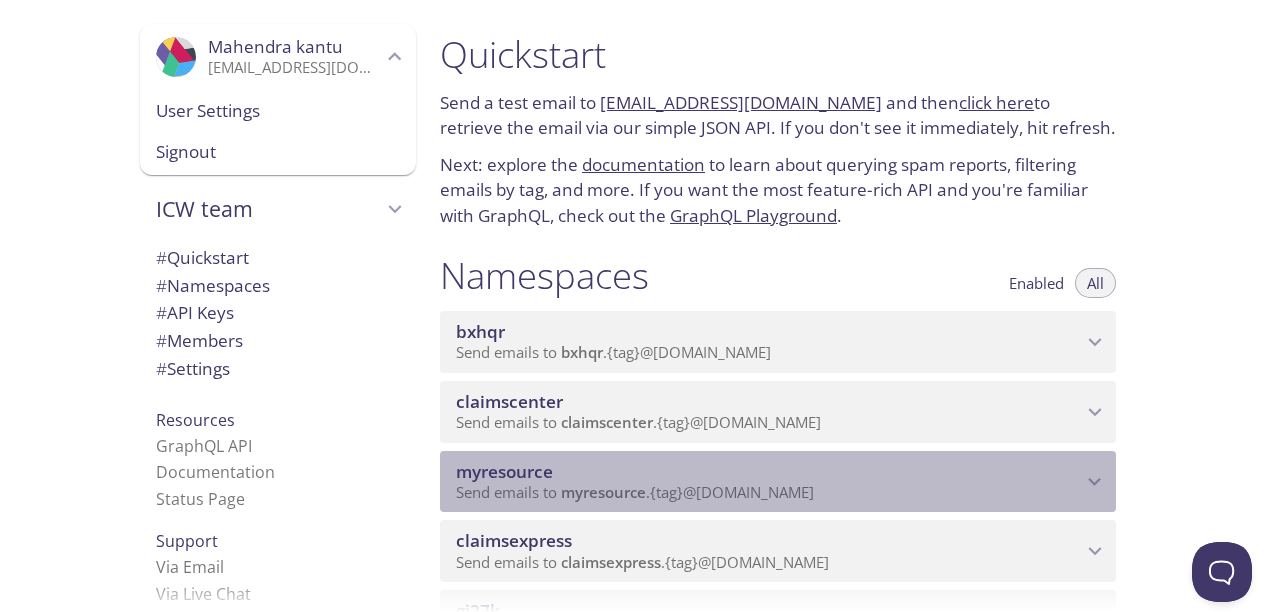 click on "myresource" at bounding box center [504, 471] 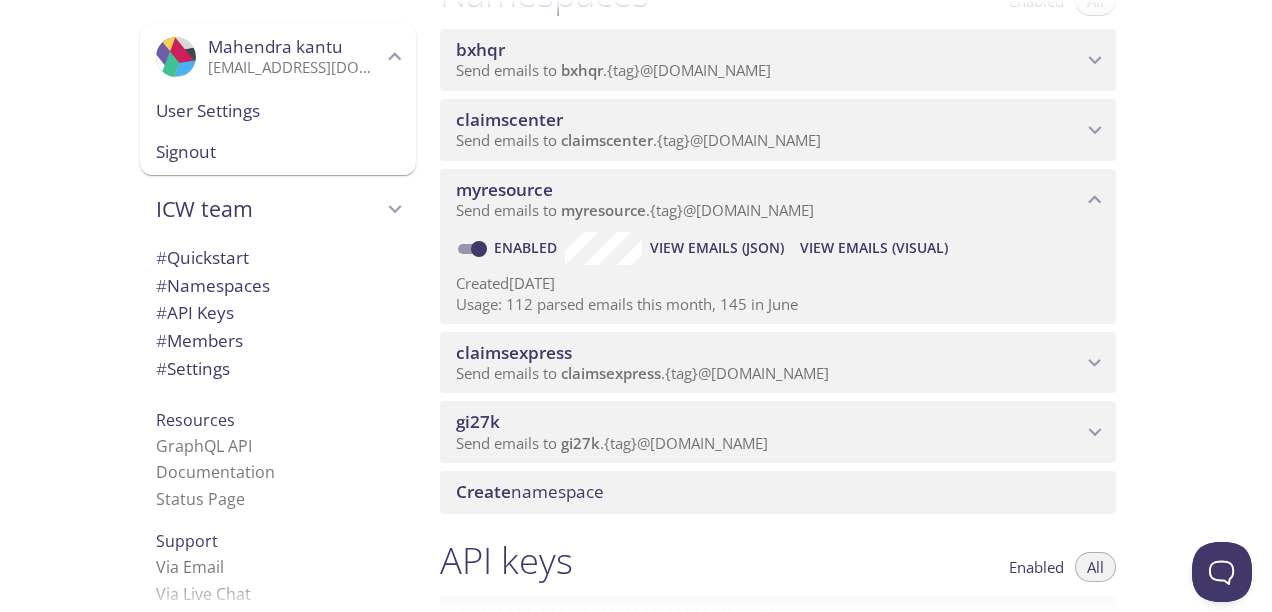 scroll, scrollTop: 289, scrollLeft: 0, axis: vertical 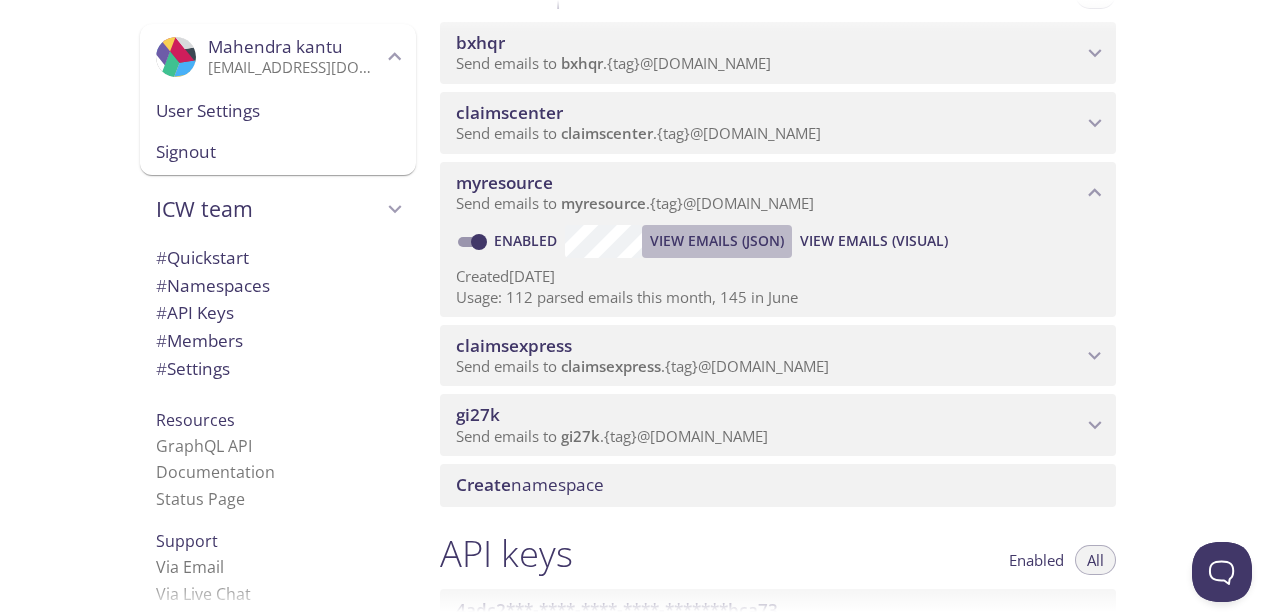 click on "View Emails (JSON)" at bounding box center (717, 241) 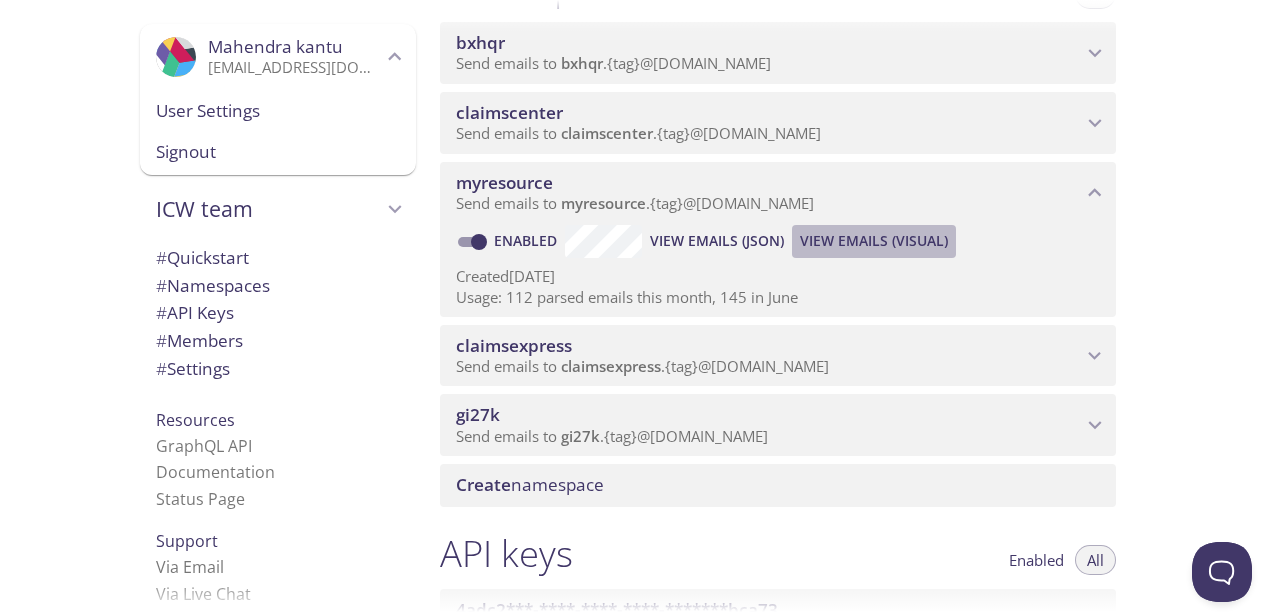 click on "View Emails (Visual)" at bounding box center [874, 241] 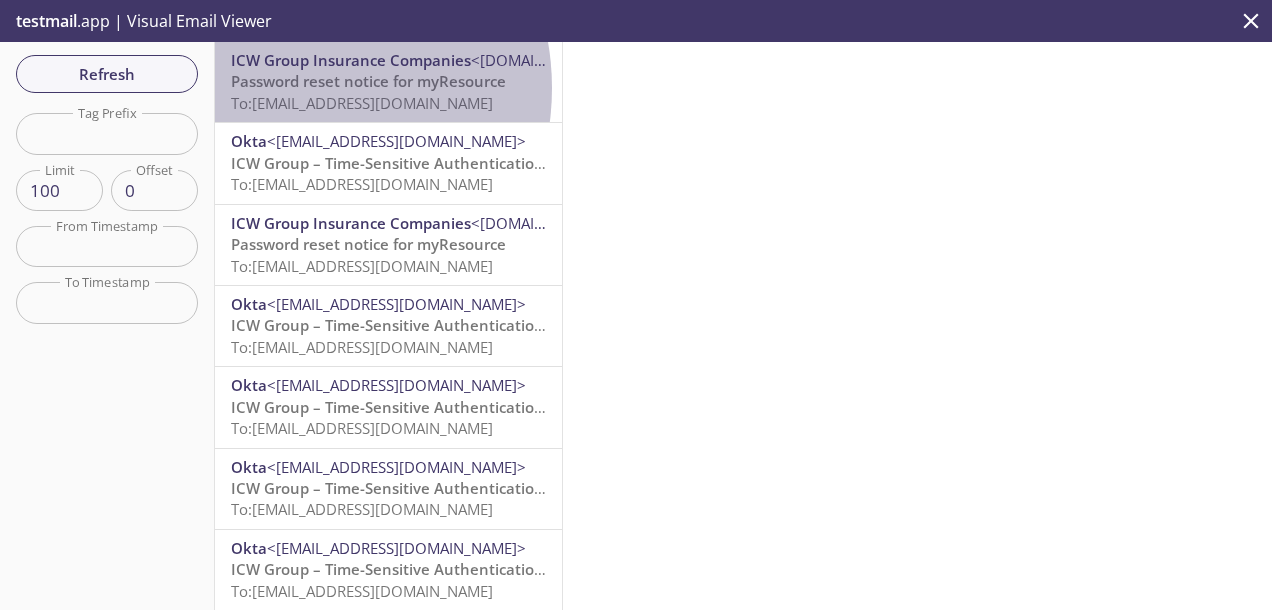 click on "Password reset notice for myResource" at bounding box center [368, 81] 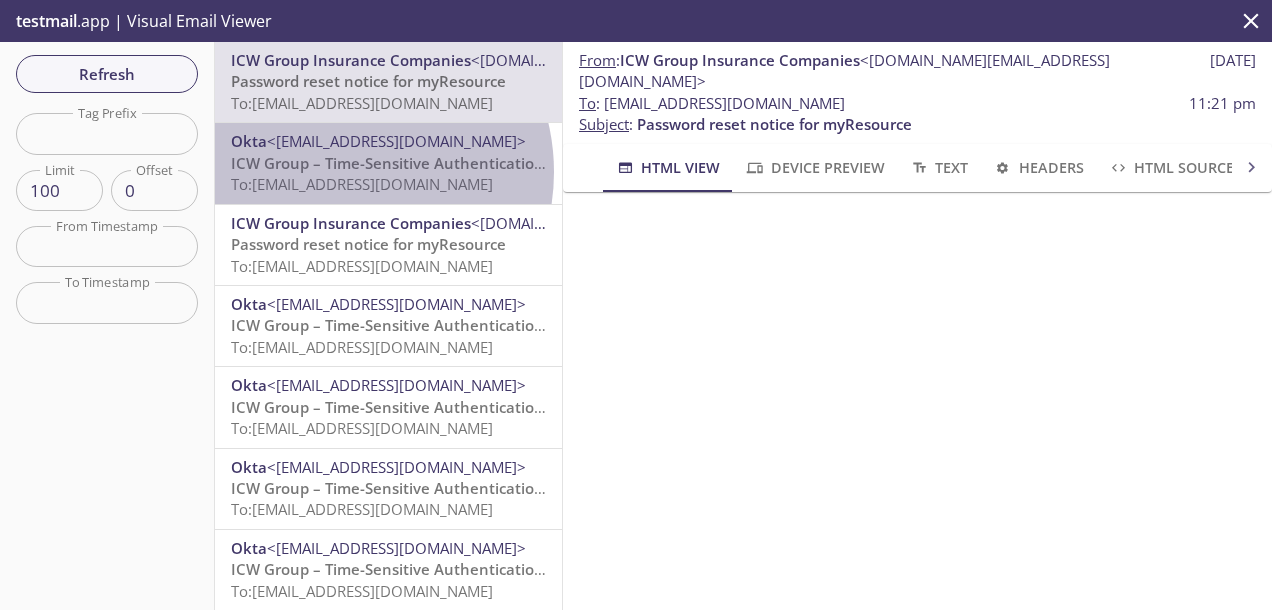 click on "ICW Group – Time-Sensitive Authentication Code" at bounding box center [408, 163] 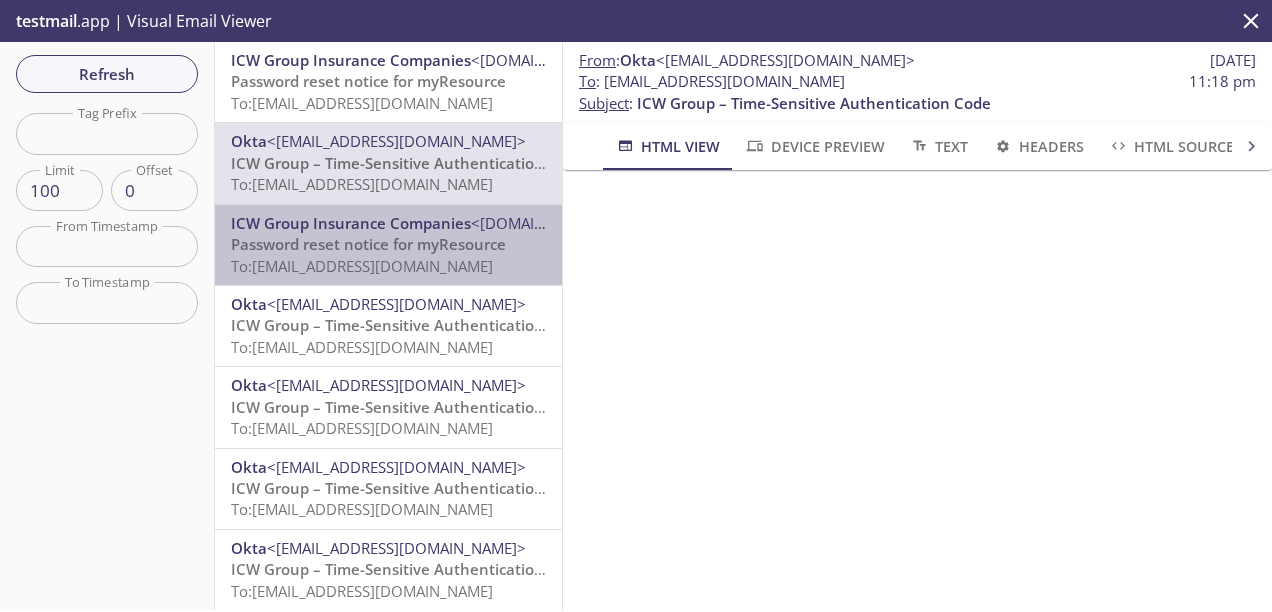 click on "Password reset notice for myResource" at bounding box center (368, 244) 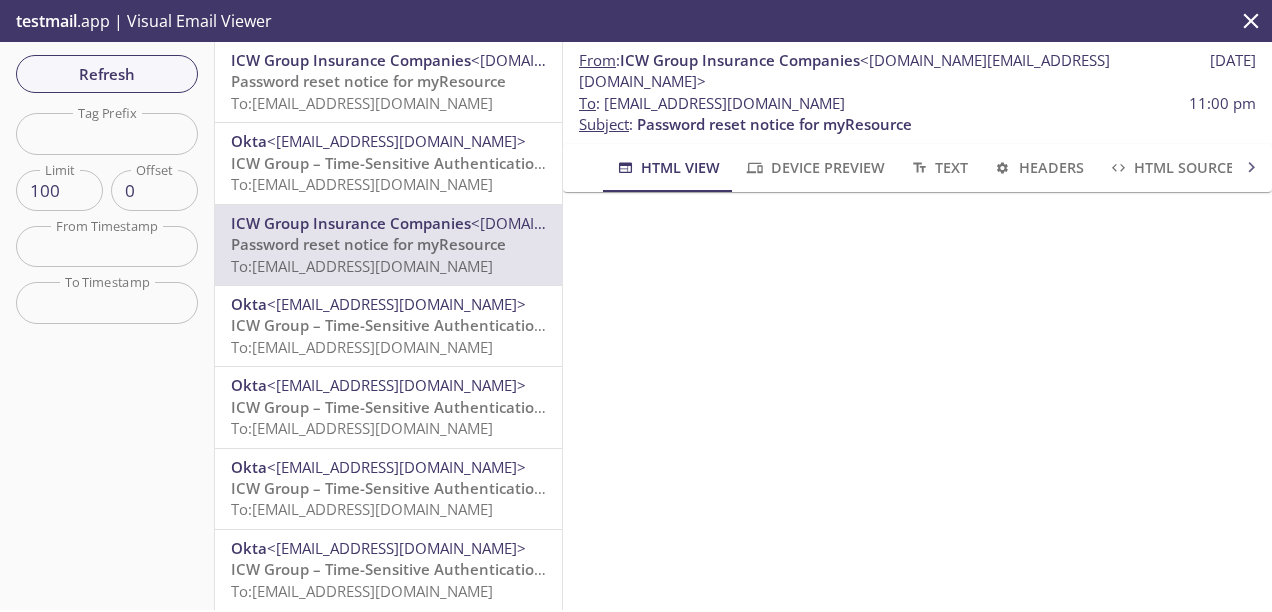 click on "<[EMAIL_ADDRESS][DOMAIN_NAME]>" at bounding box center [396, 304] 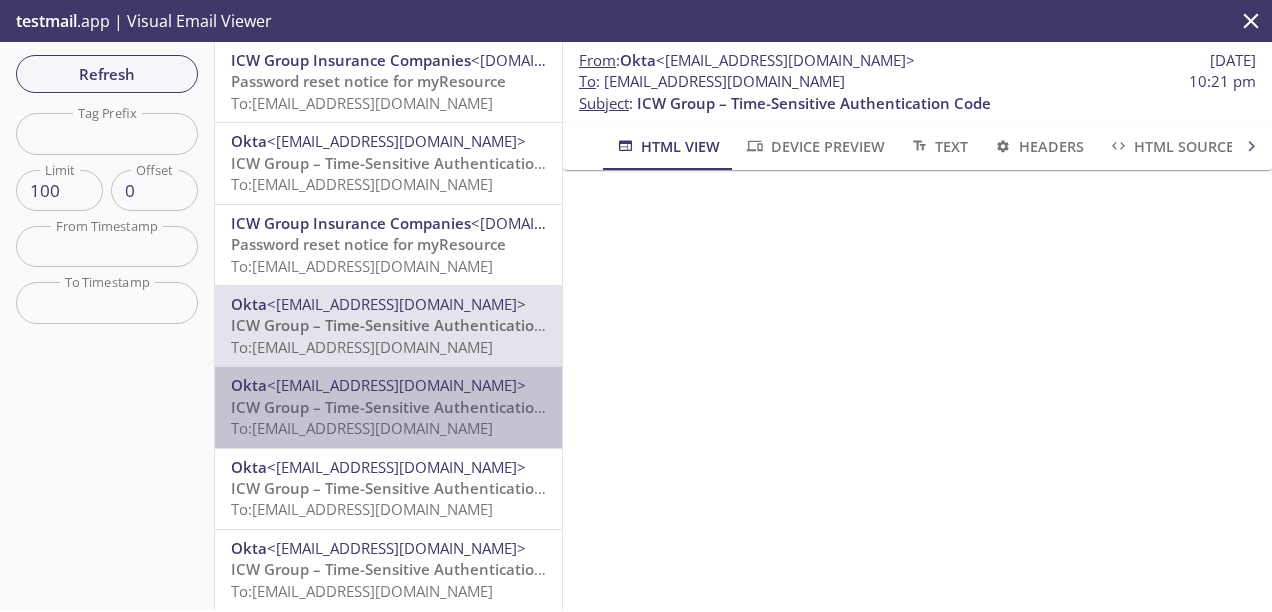 click on "ICW Group – Time-Sensitive Authentication Code" at bounding box center (408, 407) 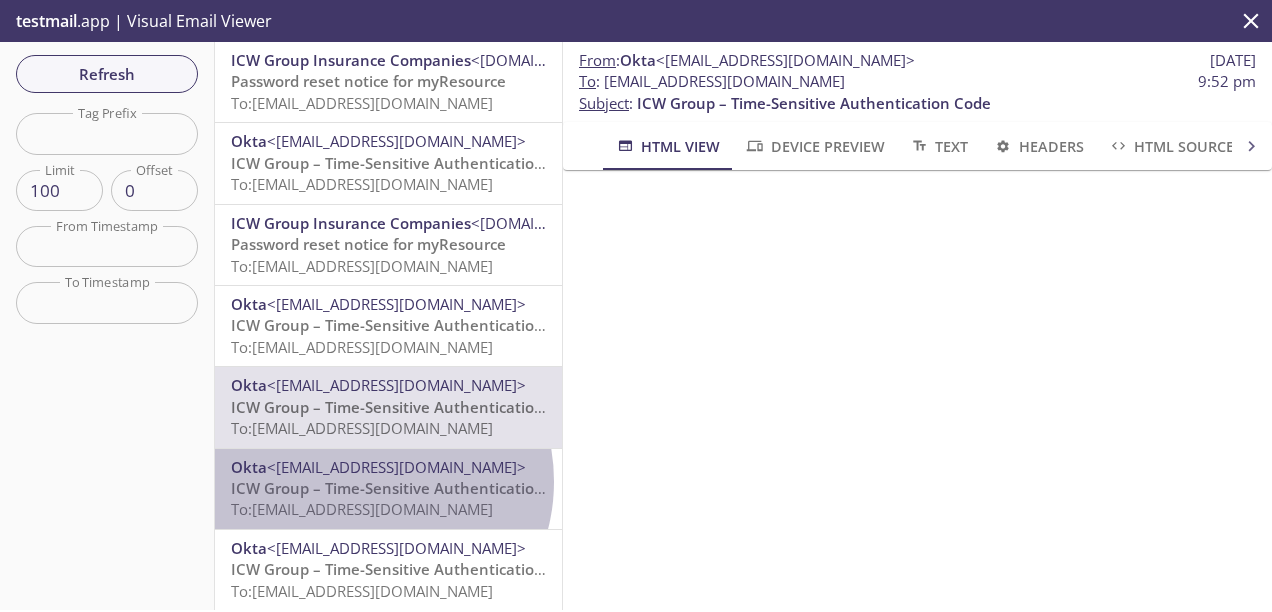 click on "ICW Group – Time-Sensitive Authentication Code" at bounding box center (408, 488) 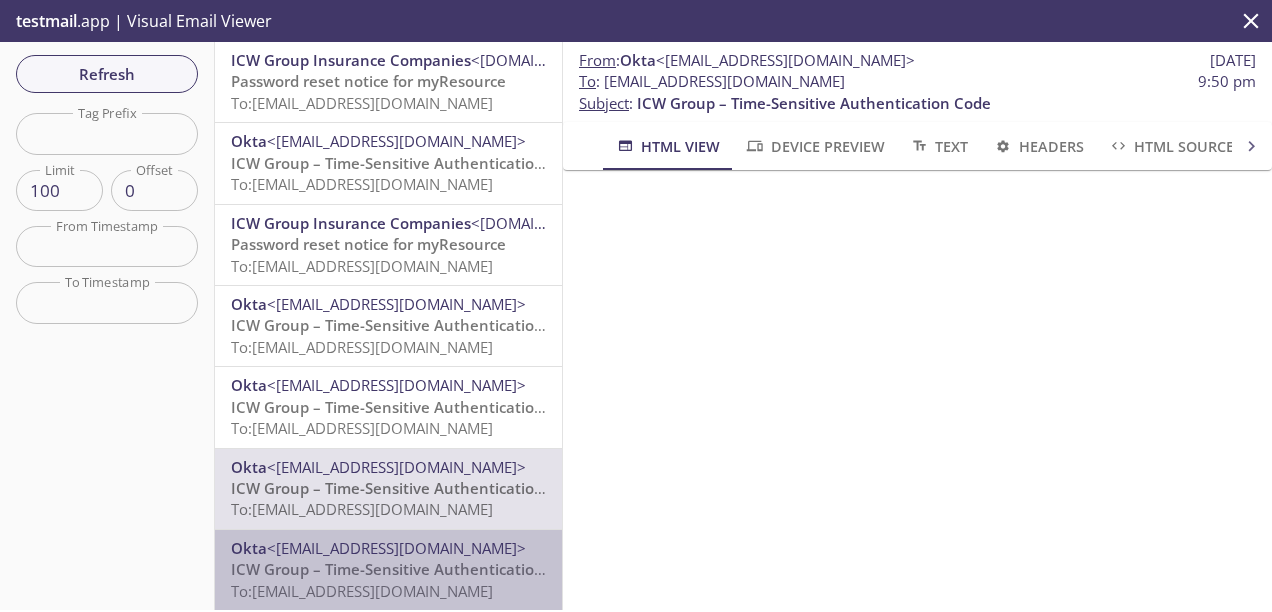 click on "Okta  <[EMAIL_ADDRESS][DOMAIN_NAME]> ICW Group – Time-Sensitive Authentication Code To:  [EMAIL_ADDRESS][DOMAIN_NAME]" at bounding box center [388, 570] 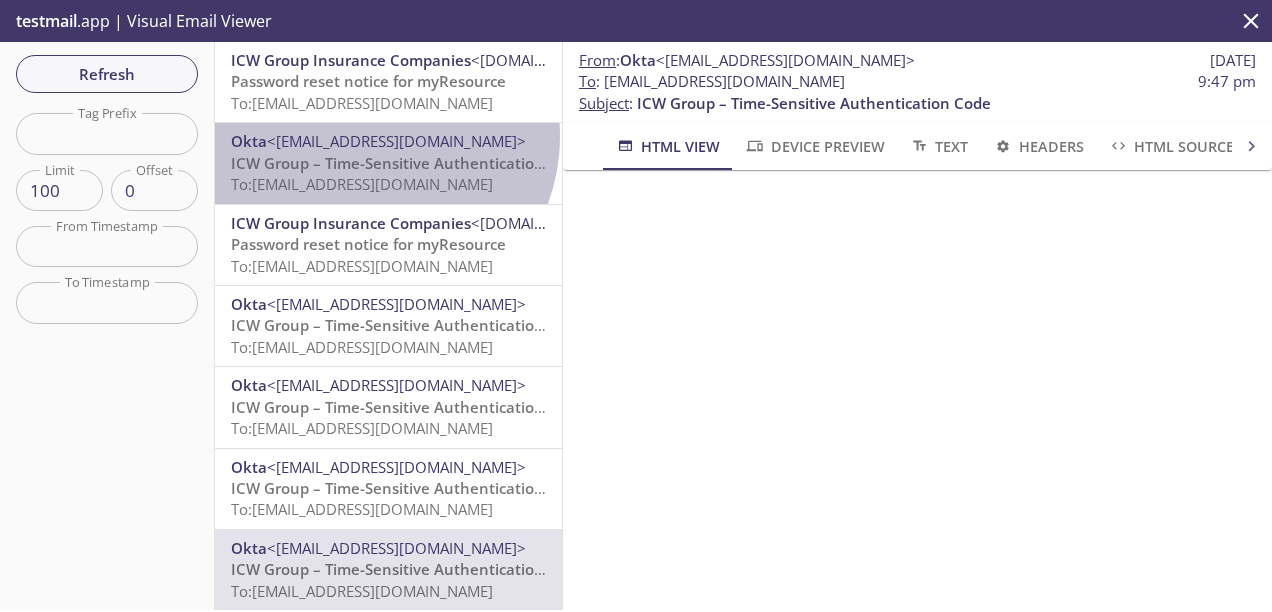 click on "<[EMAIL_ADDRESS][DOMAIN_NAME]>" at bounding box center [396, 141] 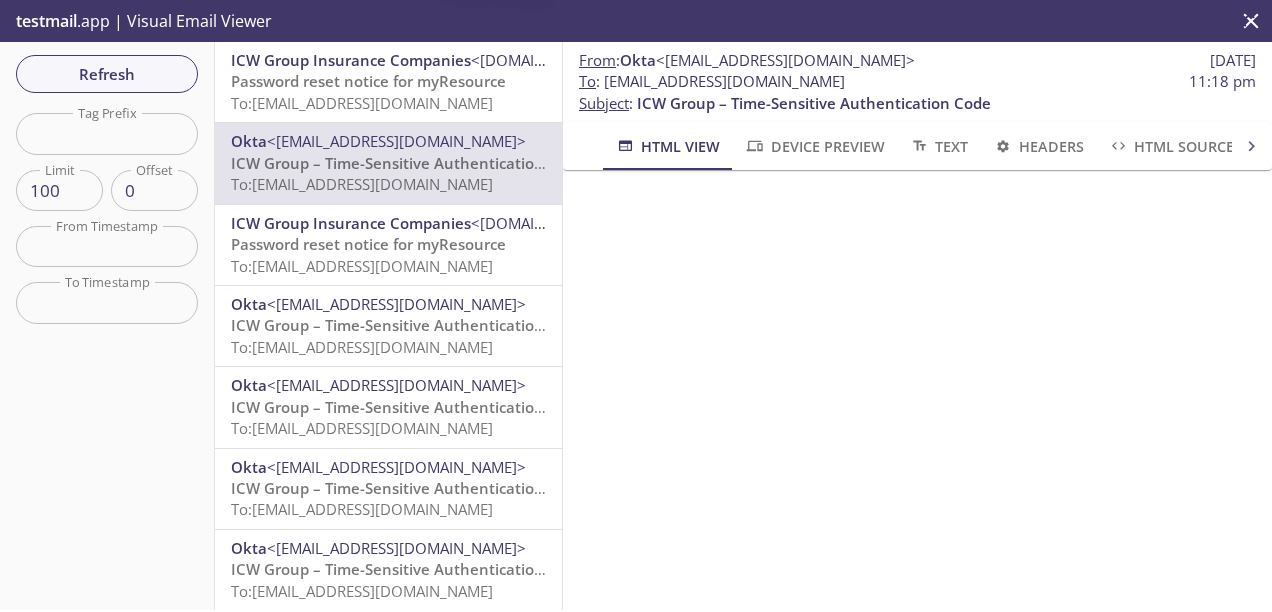 click on "ICW Group Insurance Companies" at bounding box center (351, 60) 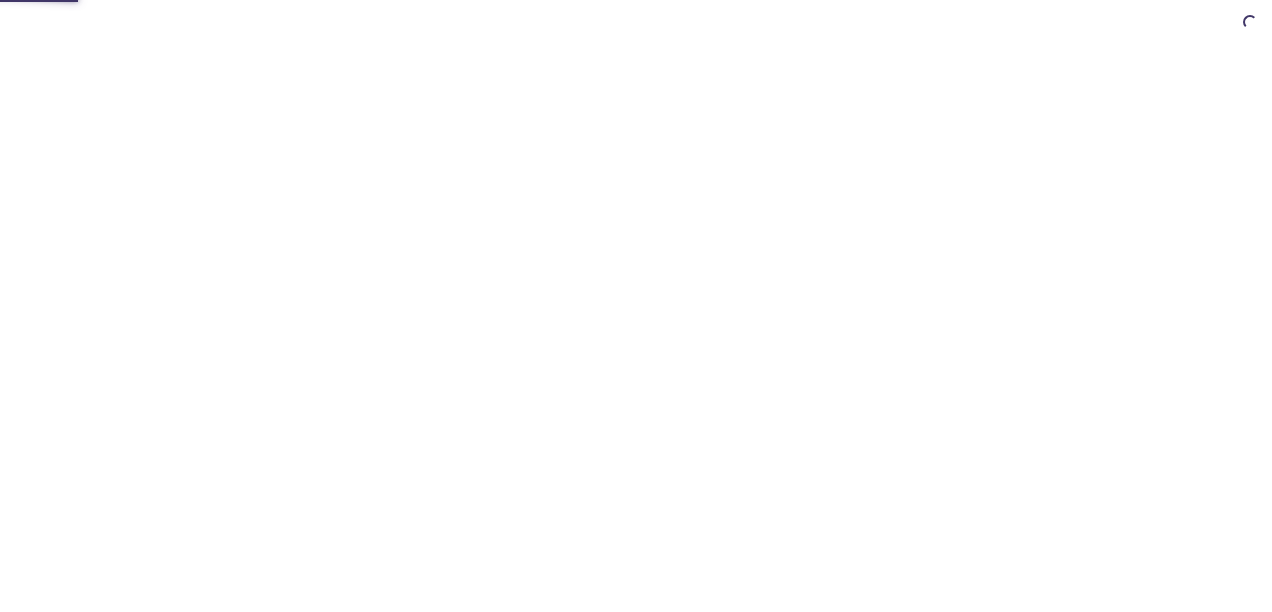 scroll, scrollTop: 0, scrollLeft: 0, axis: both 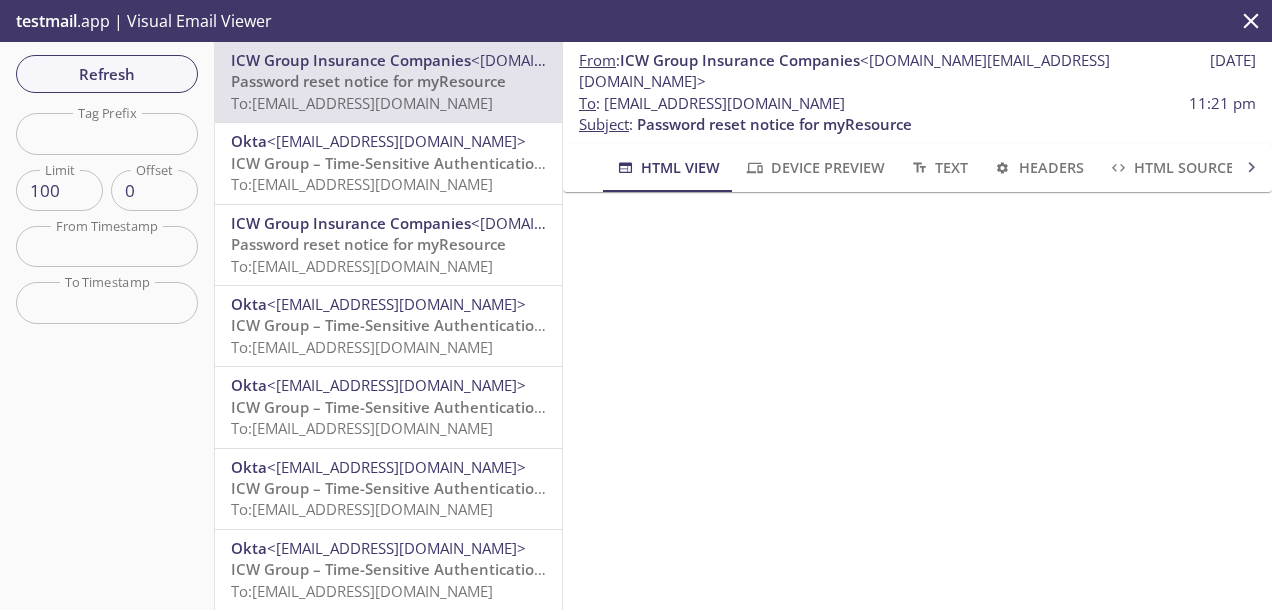 click on "To:  myresource.paradise07@inbox.testmail.app" at bounding box center [362, 103] 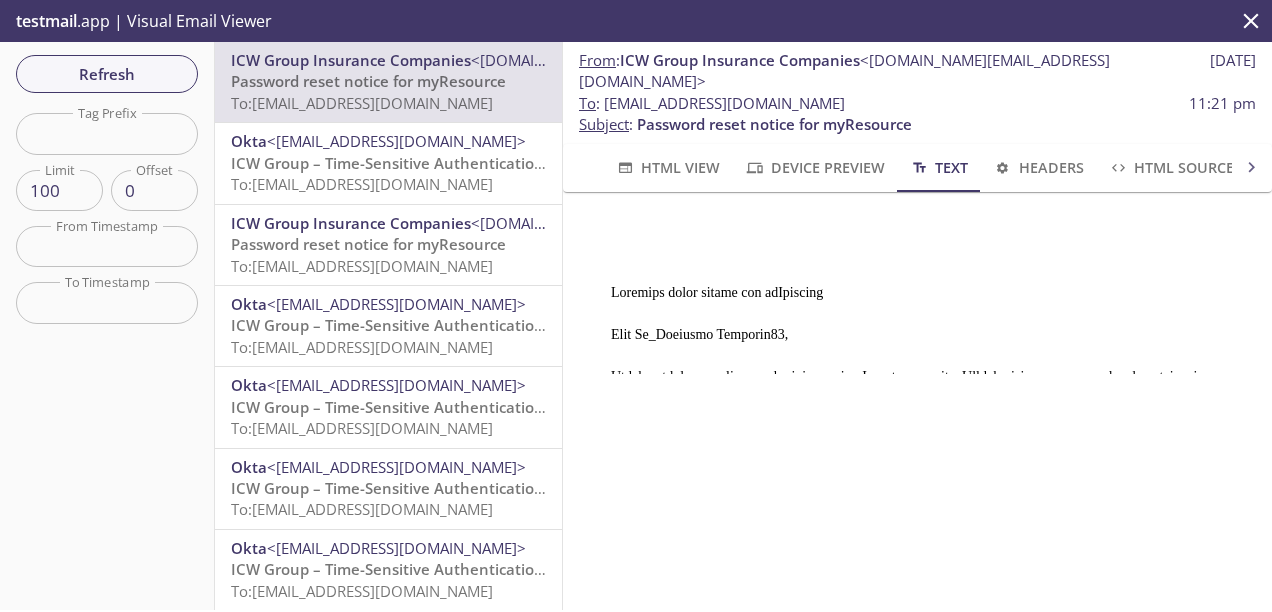 scroll, scrollTop: 0, scrollLeft: 0, axis: both 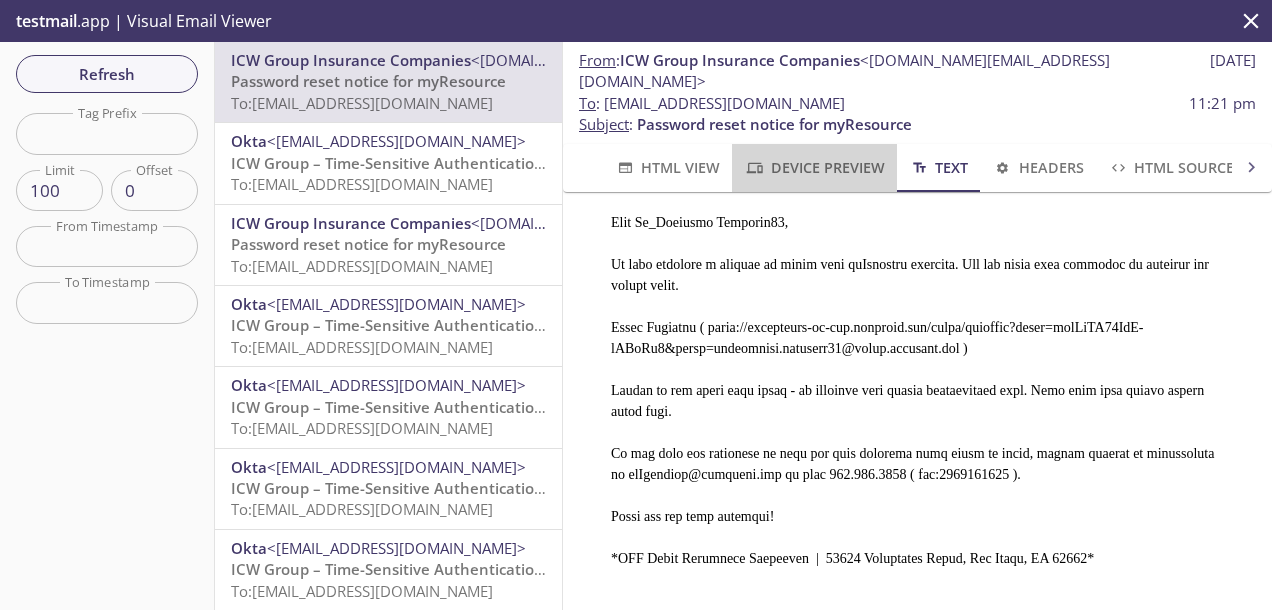 click on "Device Preview" at bounding box center (814, 167) 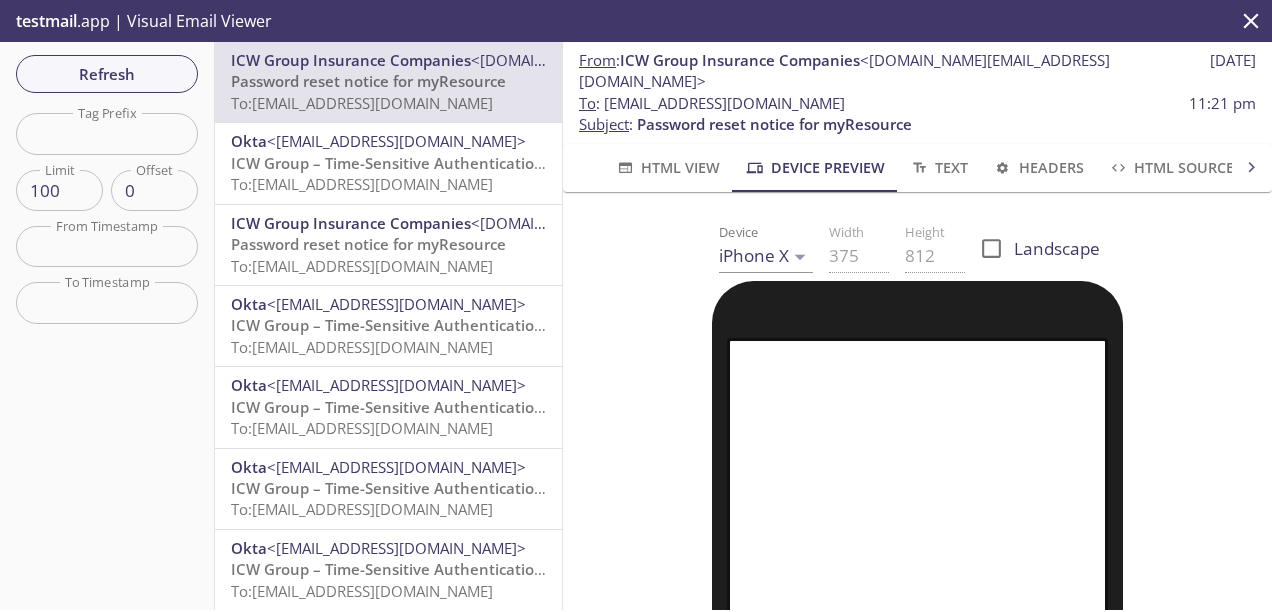 click on "HTML View" at bounding box center (667, 167) 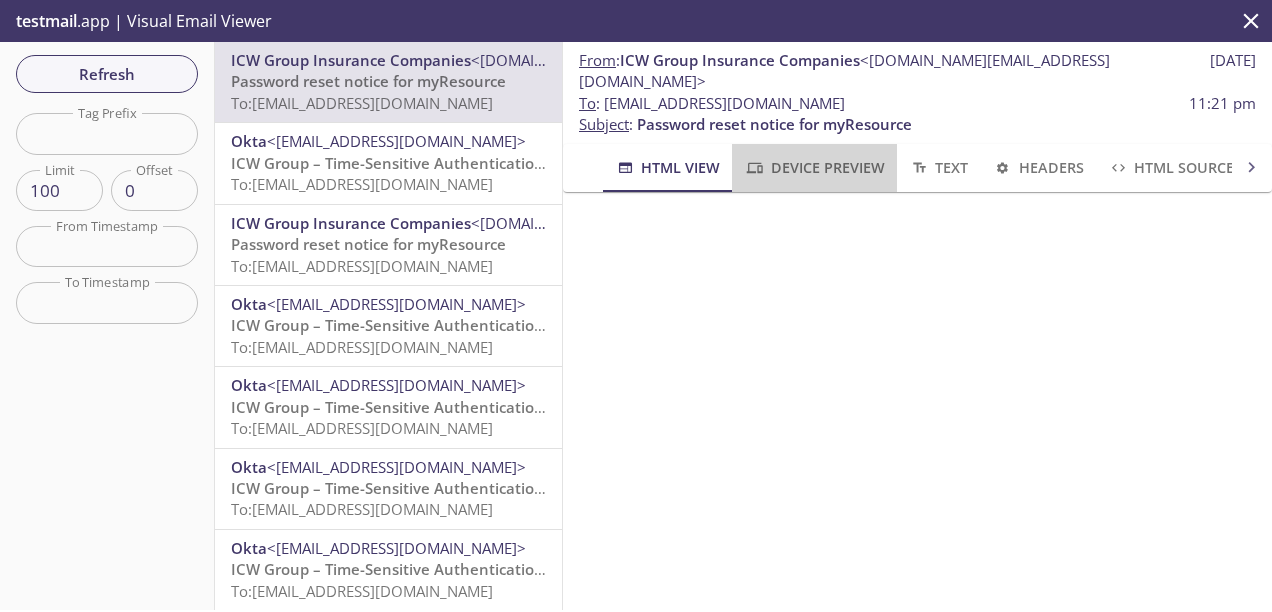 click on "Device Preview" at bounding box center [814, 167] 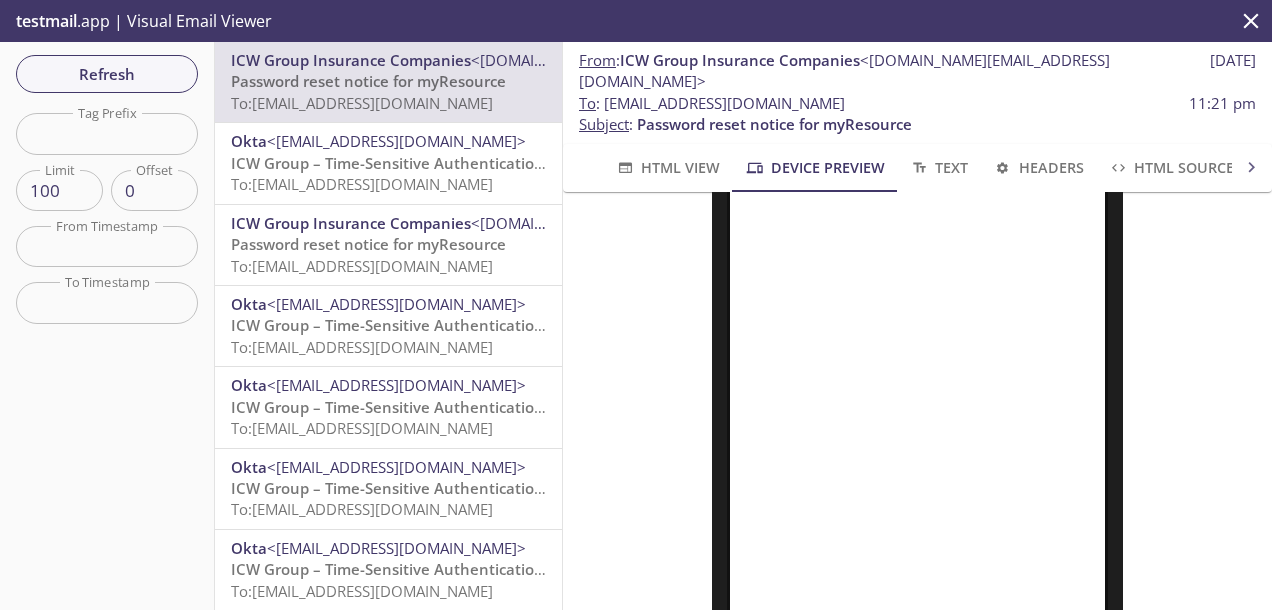 scroll, scrollTop: 365, scrollLeft: 0, axis: vertical 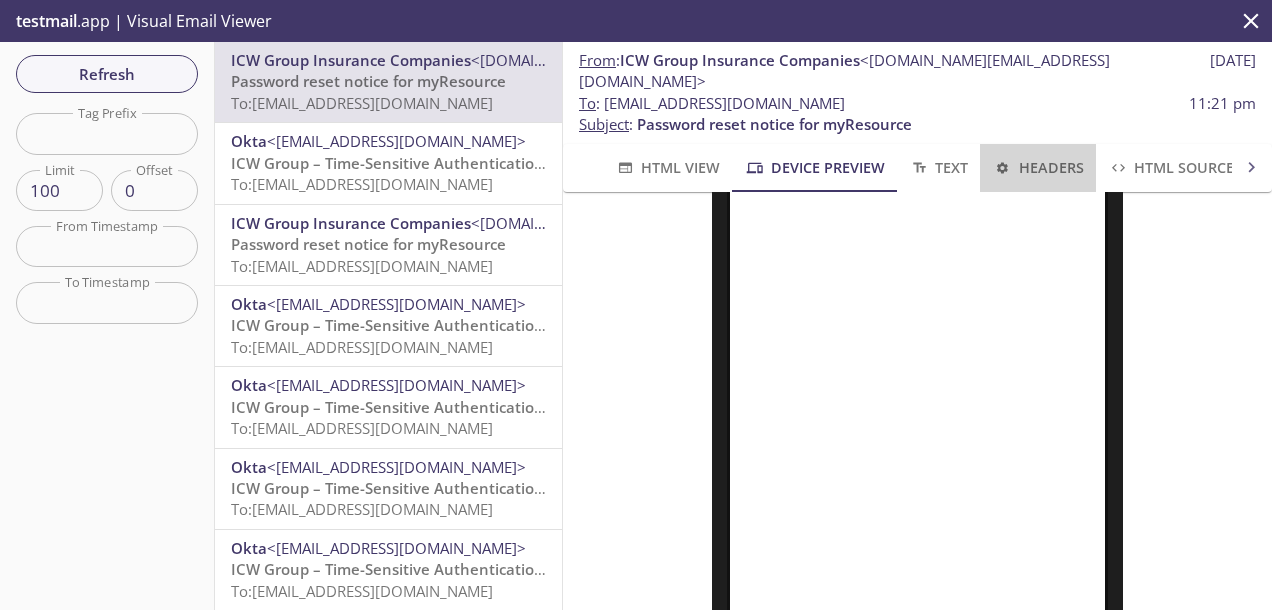 click on "Headers" at bounding box center [1037, 167] 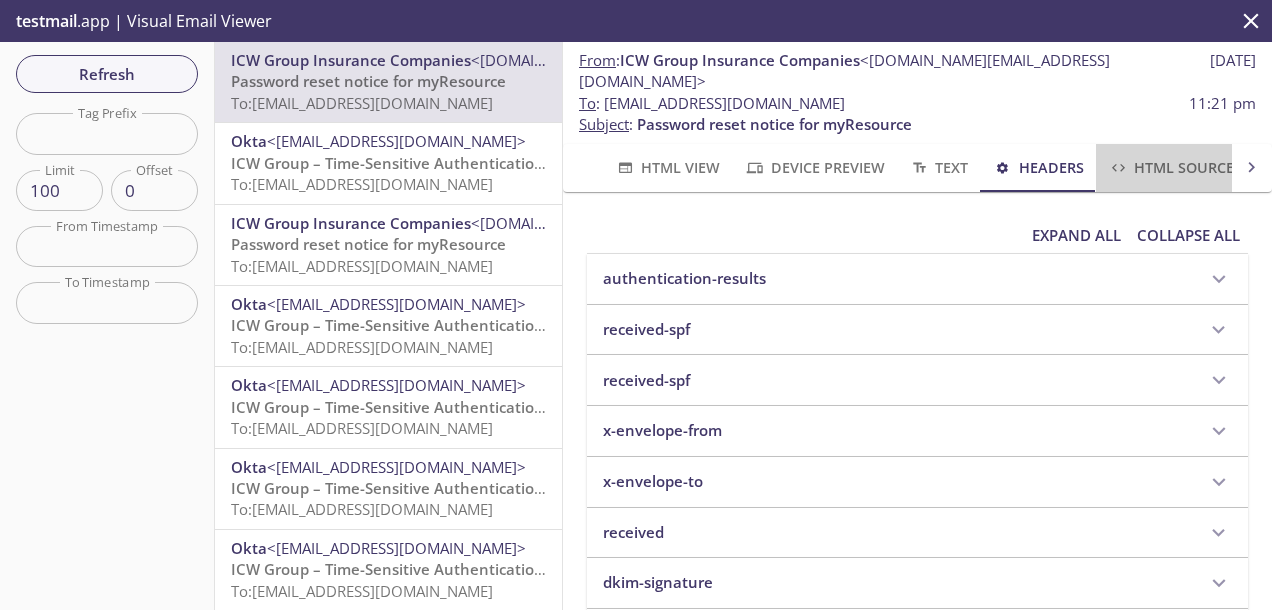 click on "HTML Source" at bounding box center [1171, 167] 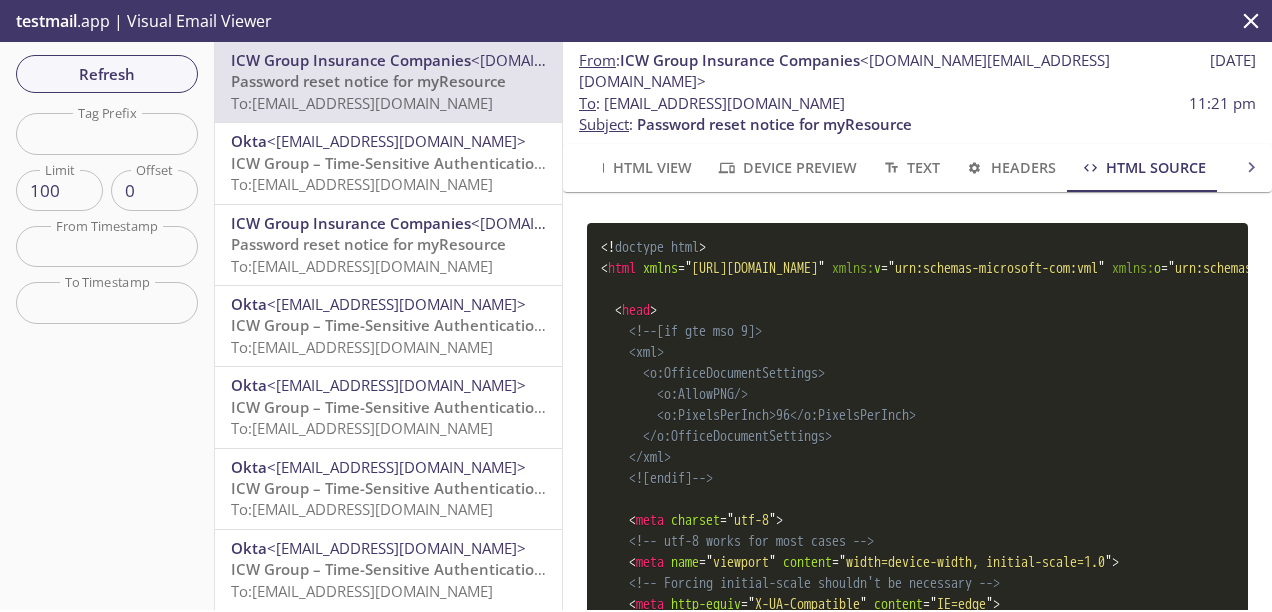 scroll, scrollTop: 0, scrollLeft: 28, axis: horizontal 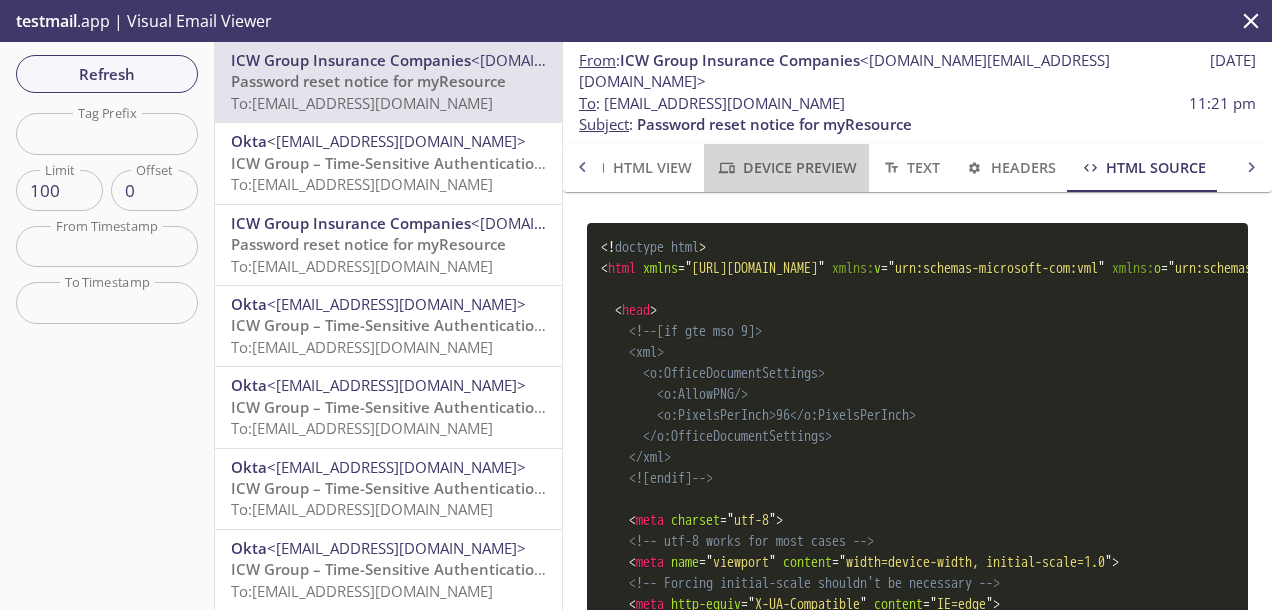 click on "Device Preview" at bounding box center (786, 167) 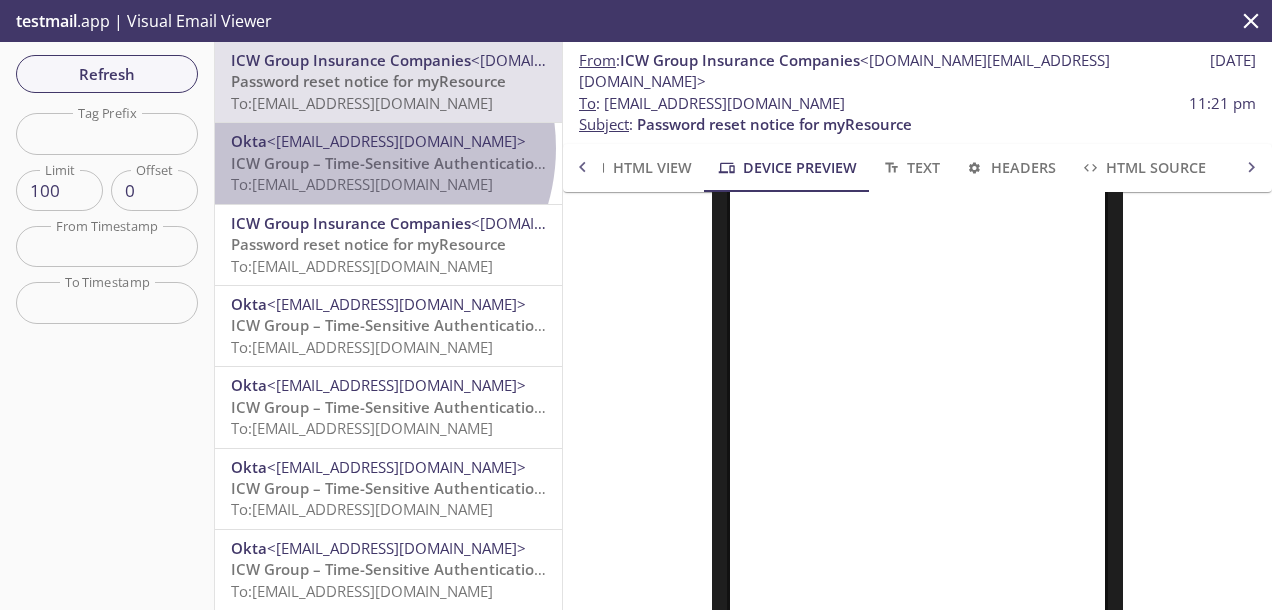 click on "<[EMAIL_ADDRESS][DOMAIN_NAME]>" at bounding box center (396, 141) 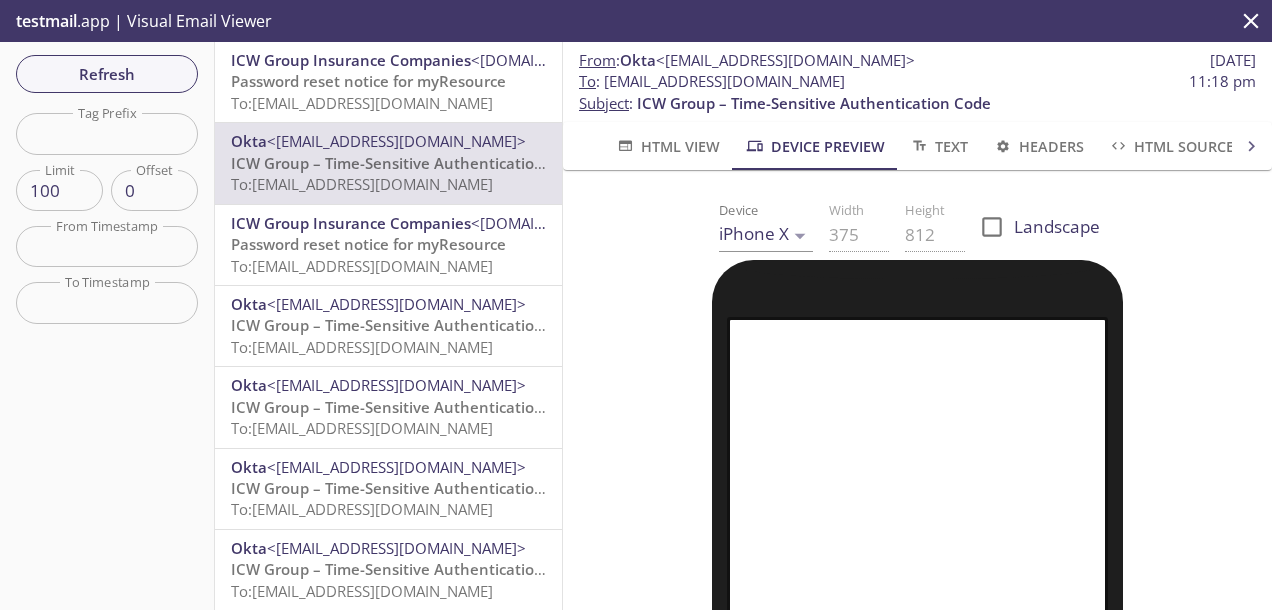 click on "Password reset notice for myResource" at bounding box center (368, 81) 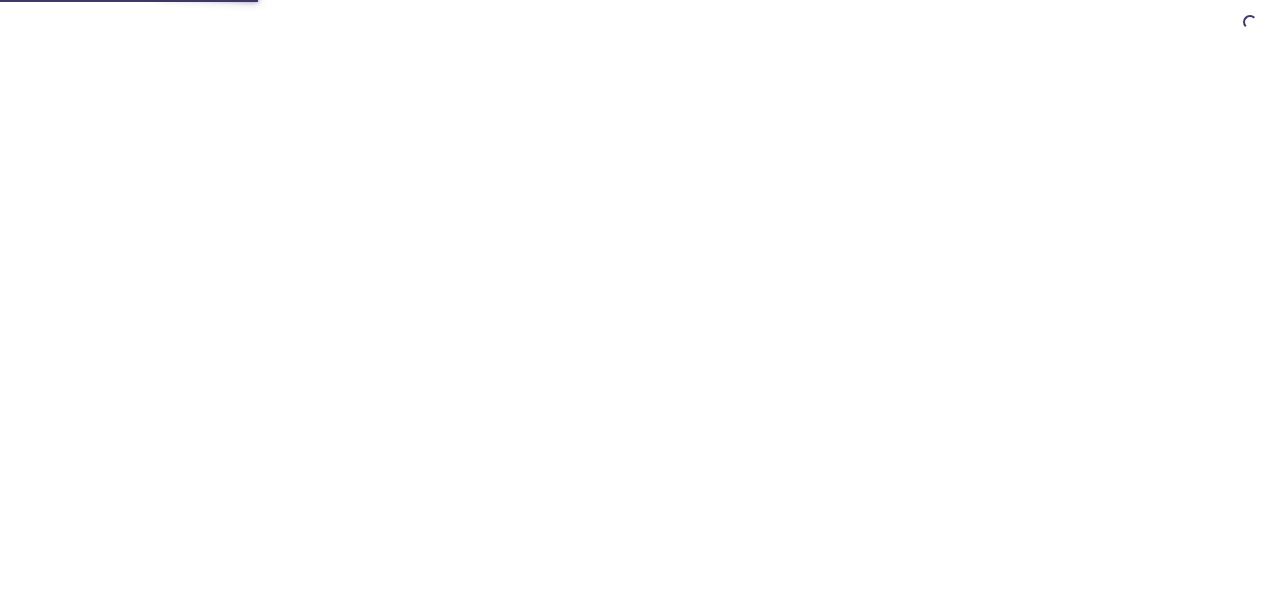 scroll, scrollTop: 0, scrollLeft: 0, axis: both 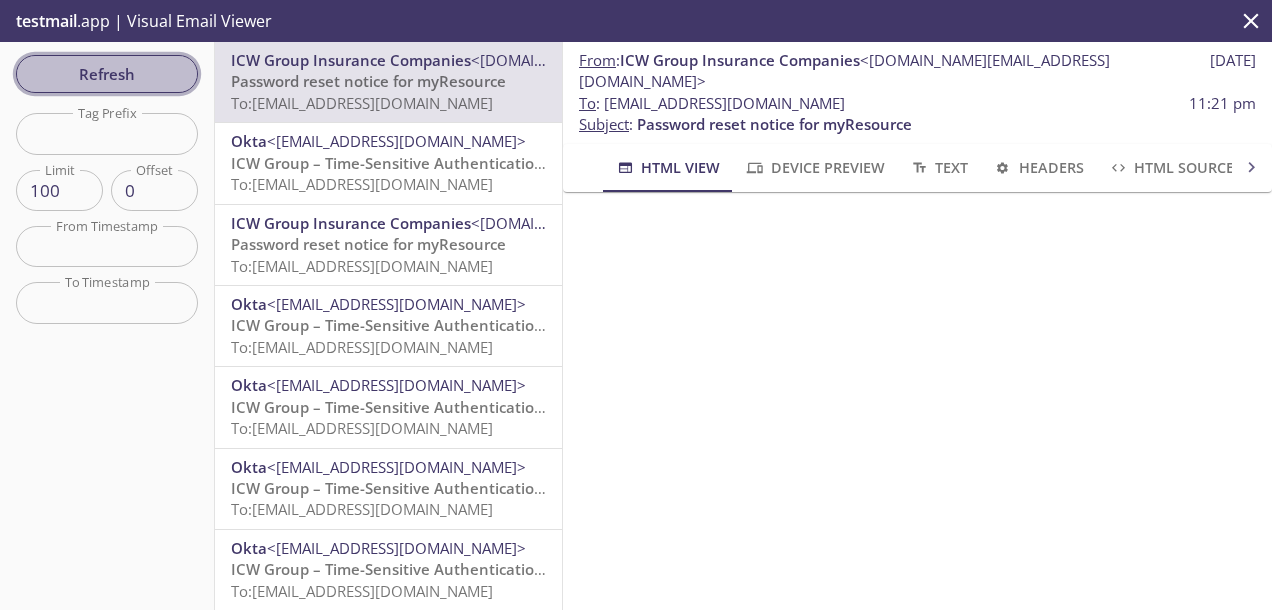 click on "Refresh" at bounding box center (107, 74) 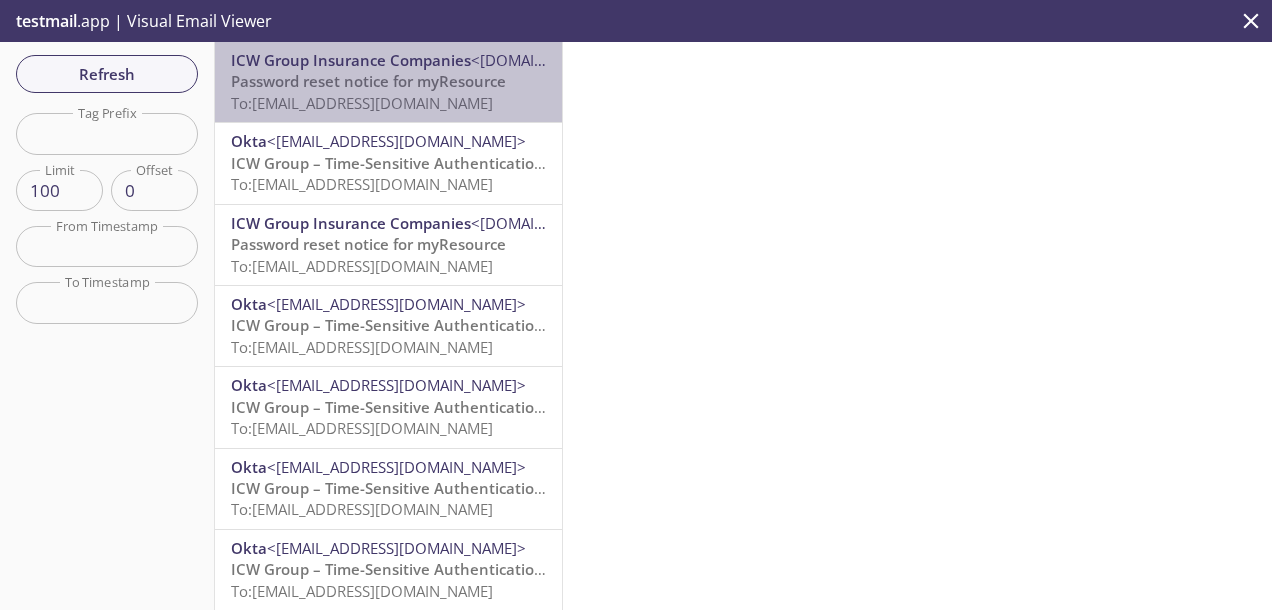 click on "To:  myresource.paradise07@inbox.testmail.app" at bounding box center (362, 103) 